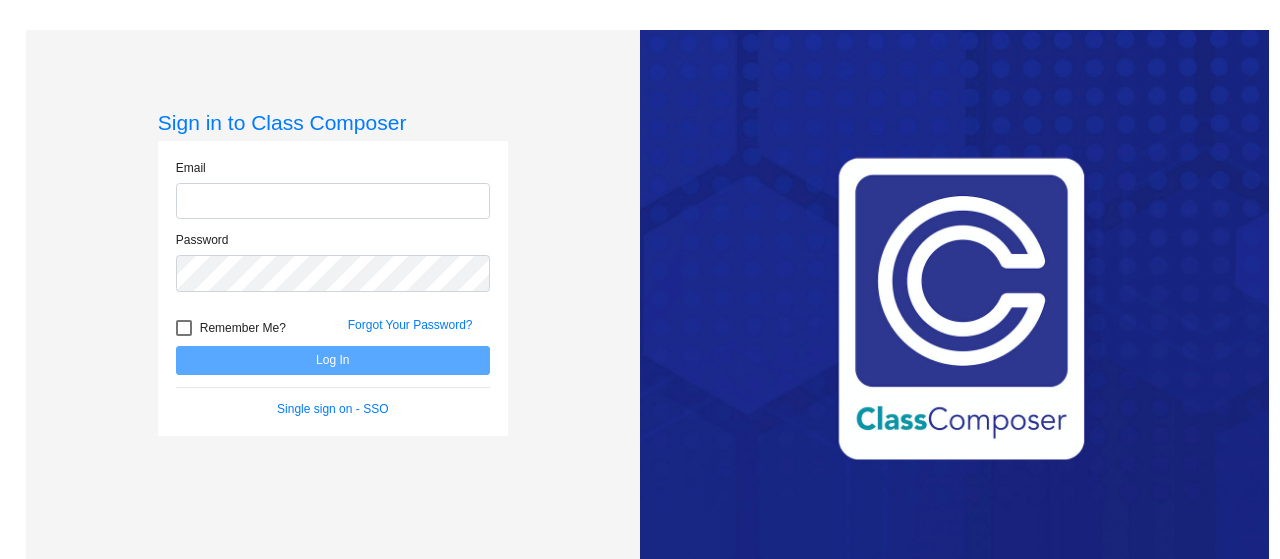 scroll, scrollTop: 0, scrollLeft: 0, axis: both 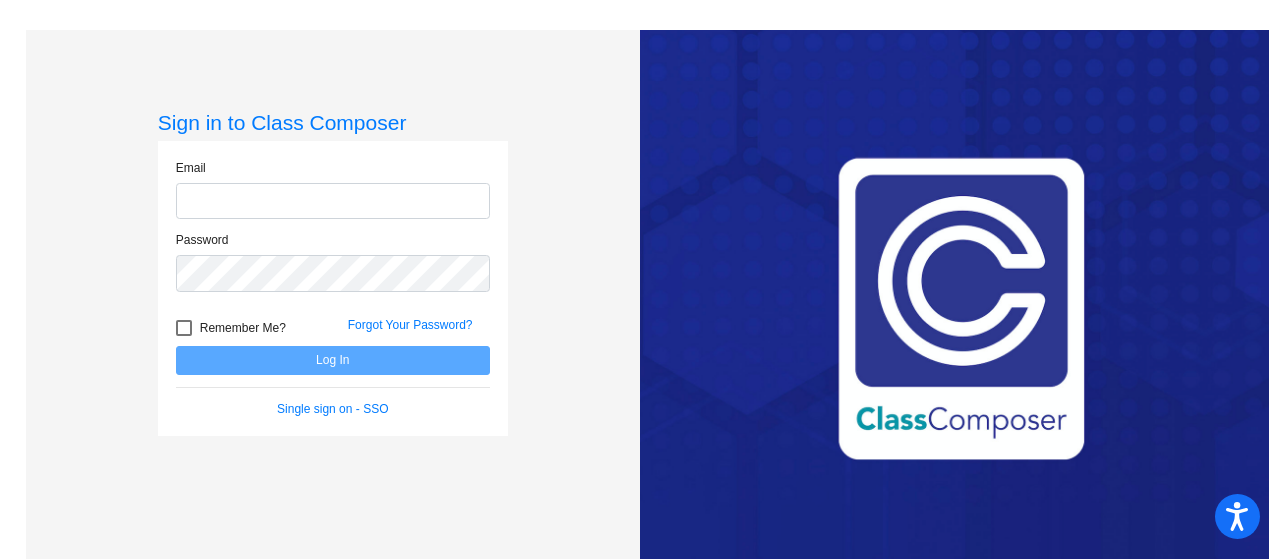 type on "[EMAIL_ADDRESS][DOMAIN_NAME]" 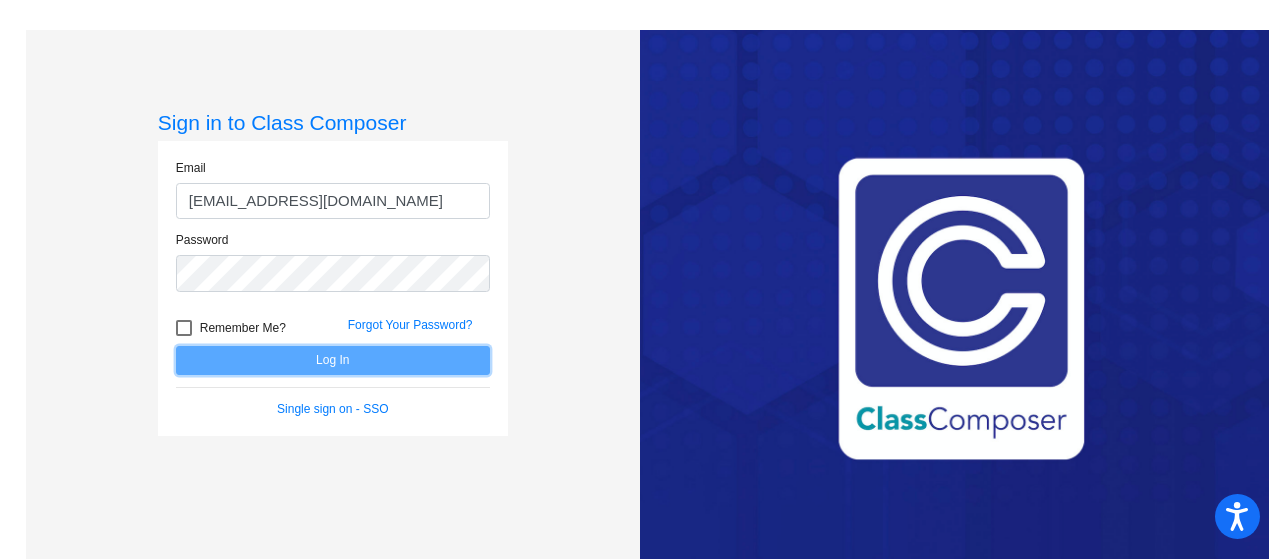 click on "Log In" 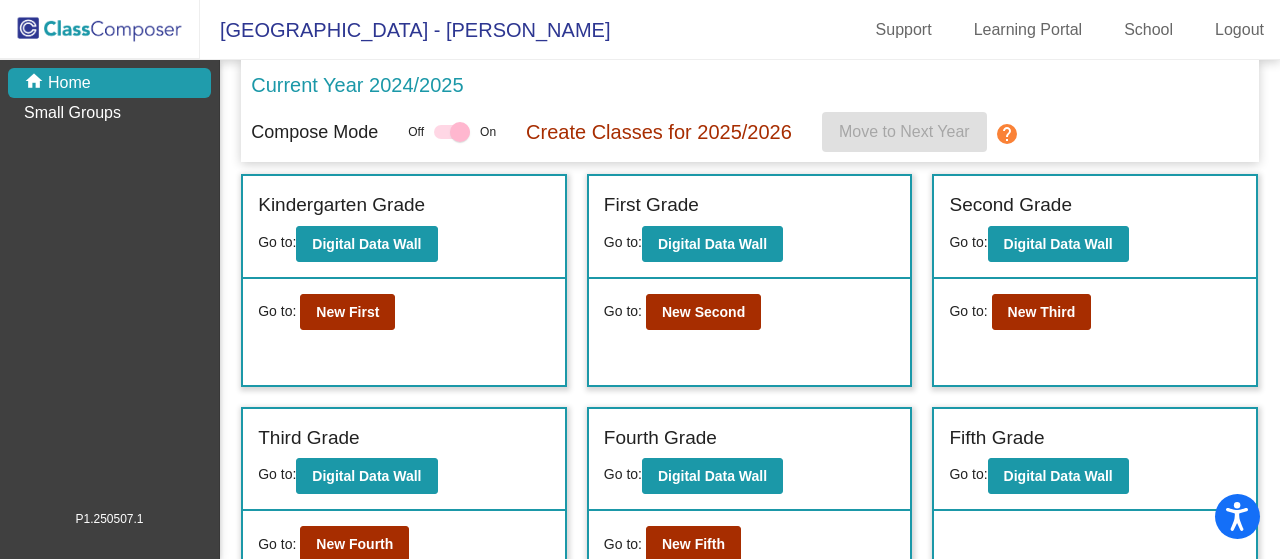 scroll, scrollTop: 58, scrollLeft: 0, axis: vertical 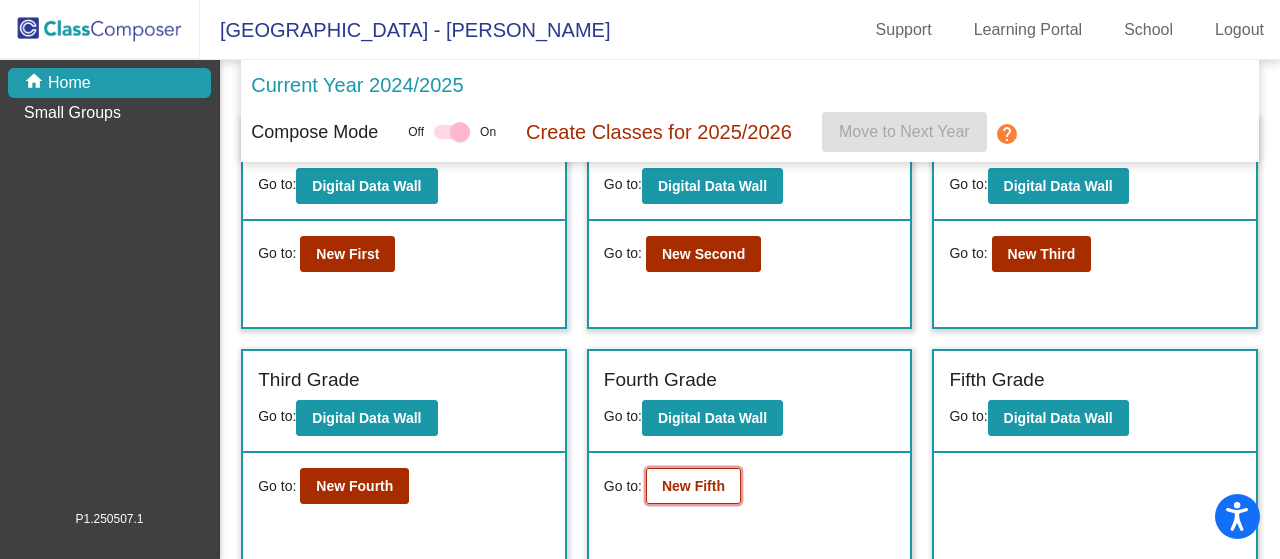 click on "New Fifth" 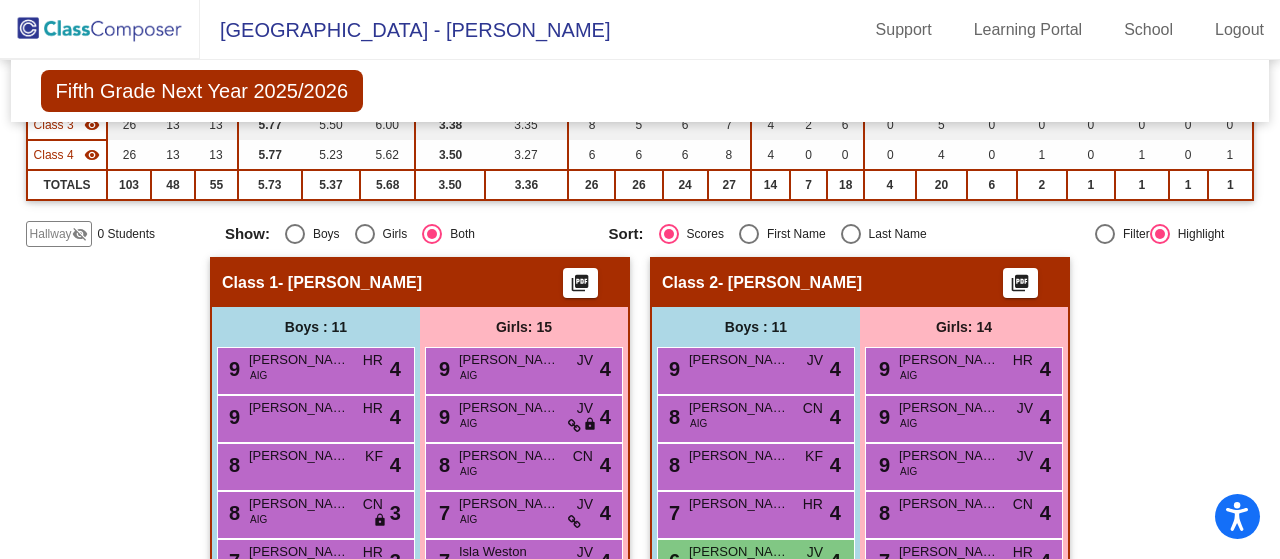 scroll, scrollTop: 201, scrollLeft: 0, axis: vertical 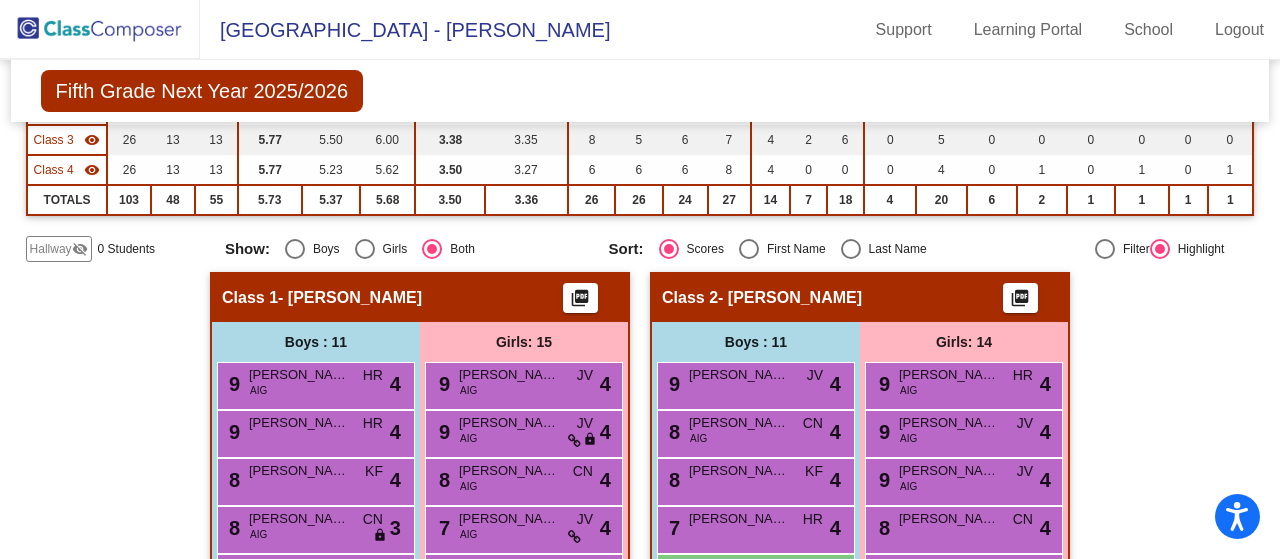 click on "Class 1   - [PERSON_NAME]  picture_as_pdf" 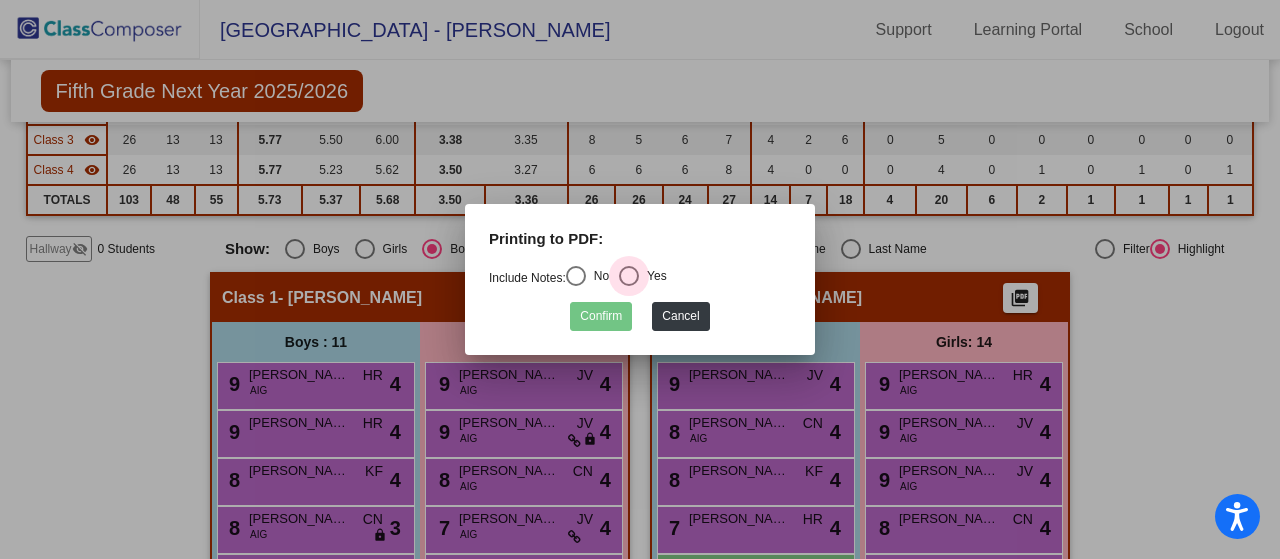 click at bounding box center (629, 276) 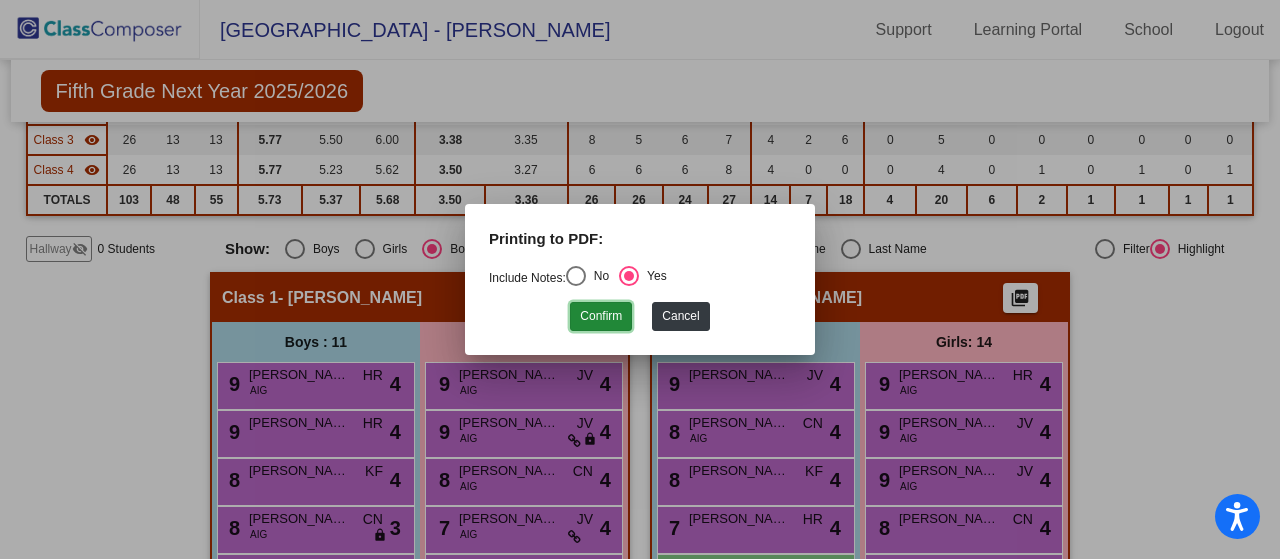 click on "Confirm" at bounding box center [601, 316] 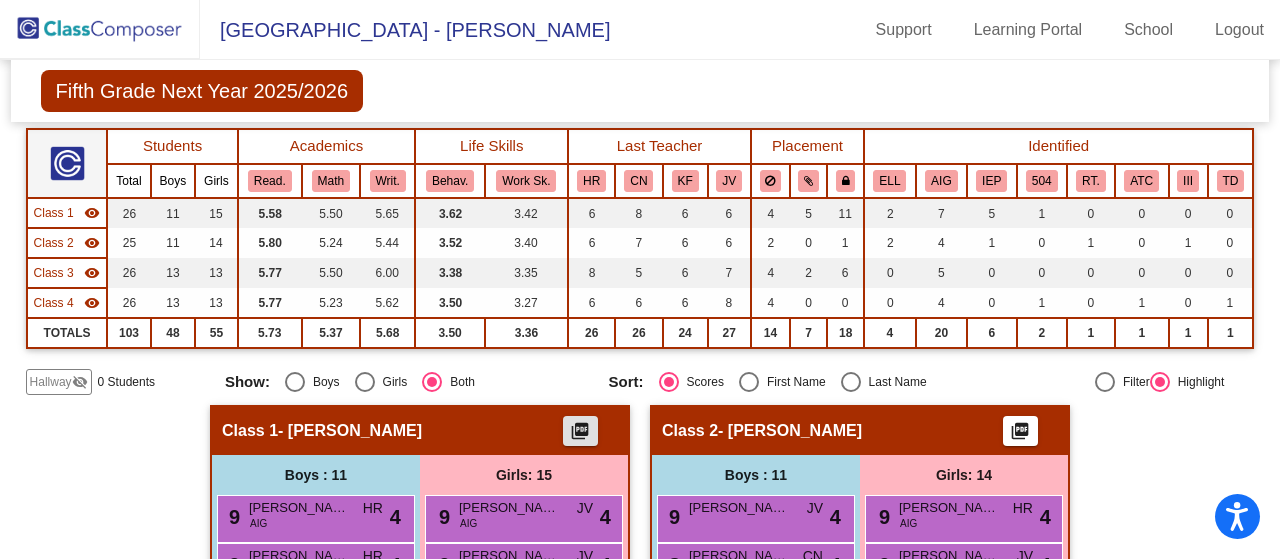 scroll, scrollTop: 0, scrollLeft: 0, axis: both 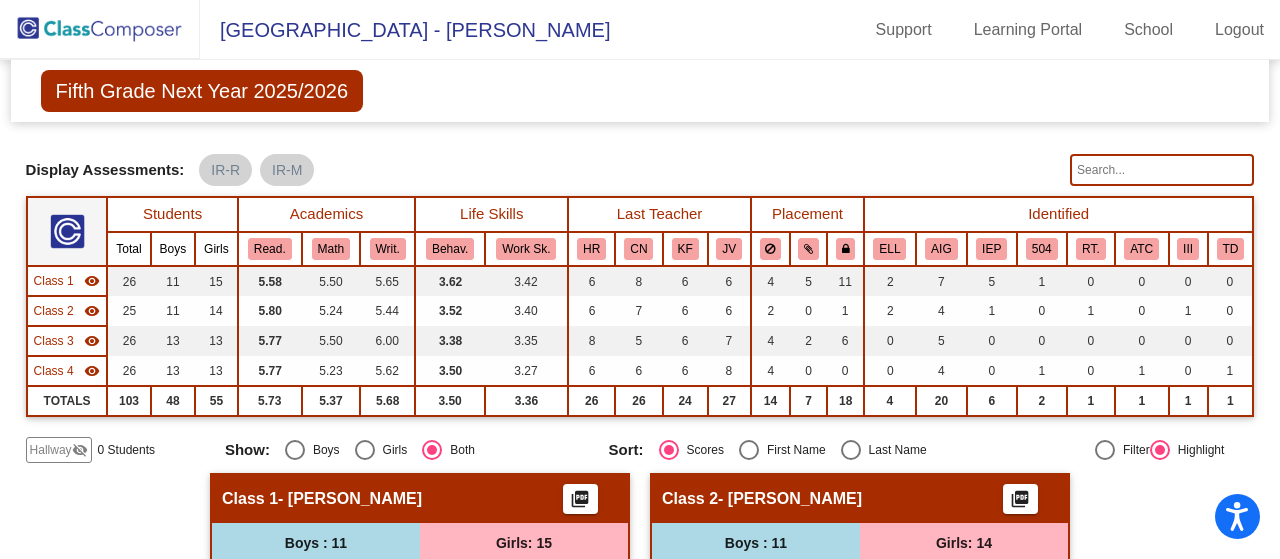 click on "Class 1   - [PERSON_NAME]  picture_as_pdf" 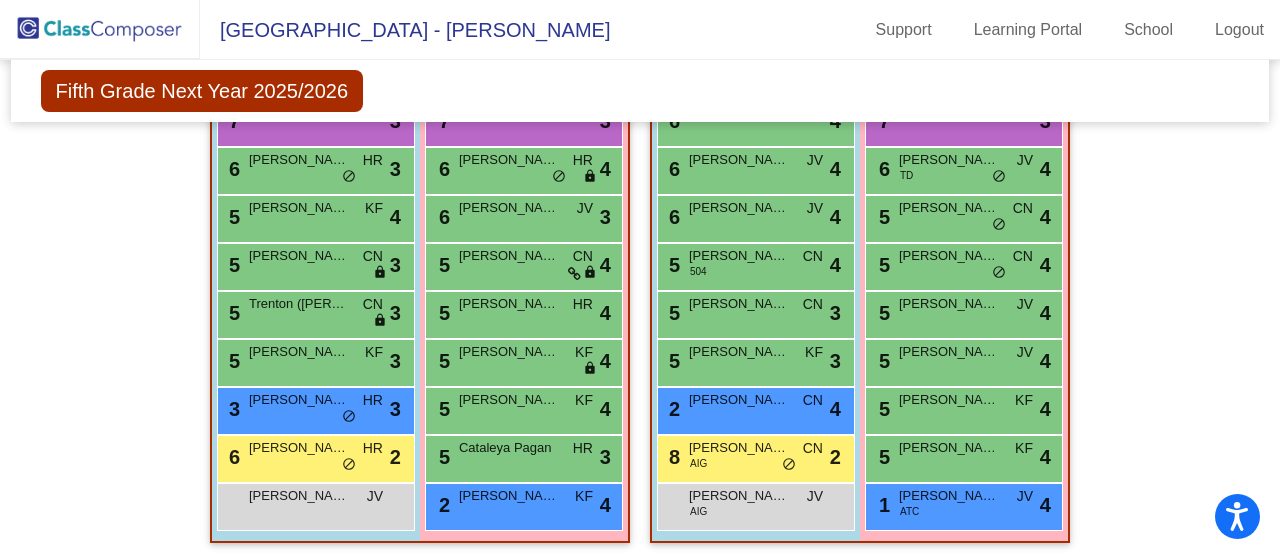 scroll, scrollTop: 1500, scrollLeft: 0, axis: vertical 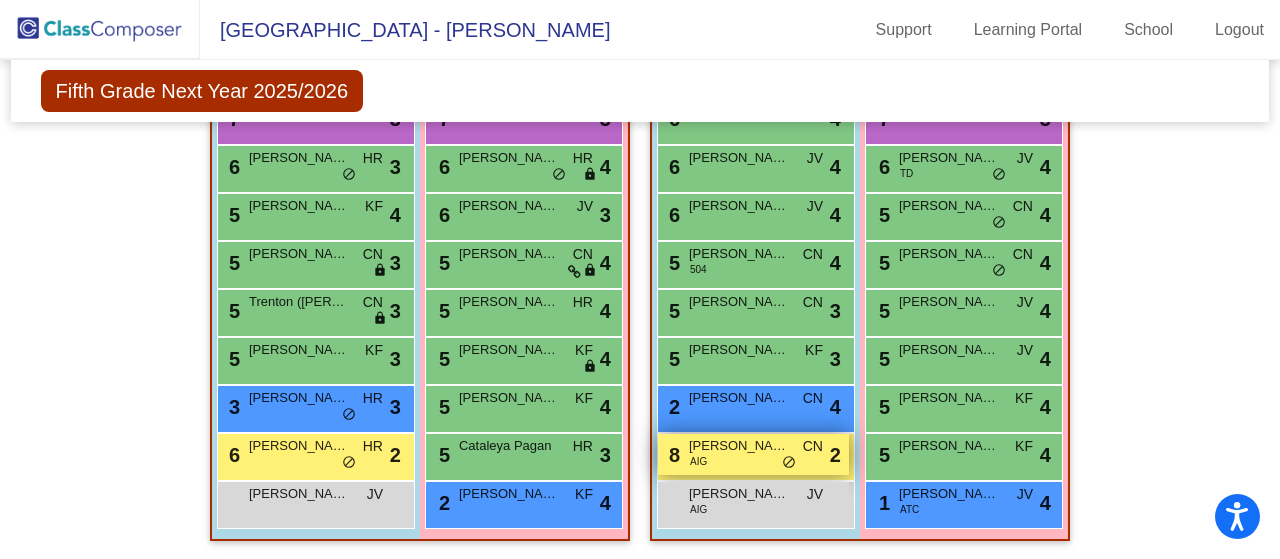 click on "[PERSON_NAME] (TJ) [PERSON_NAME]" at bounding box center (739, 446) 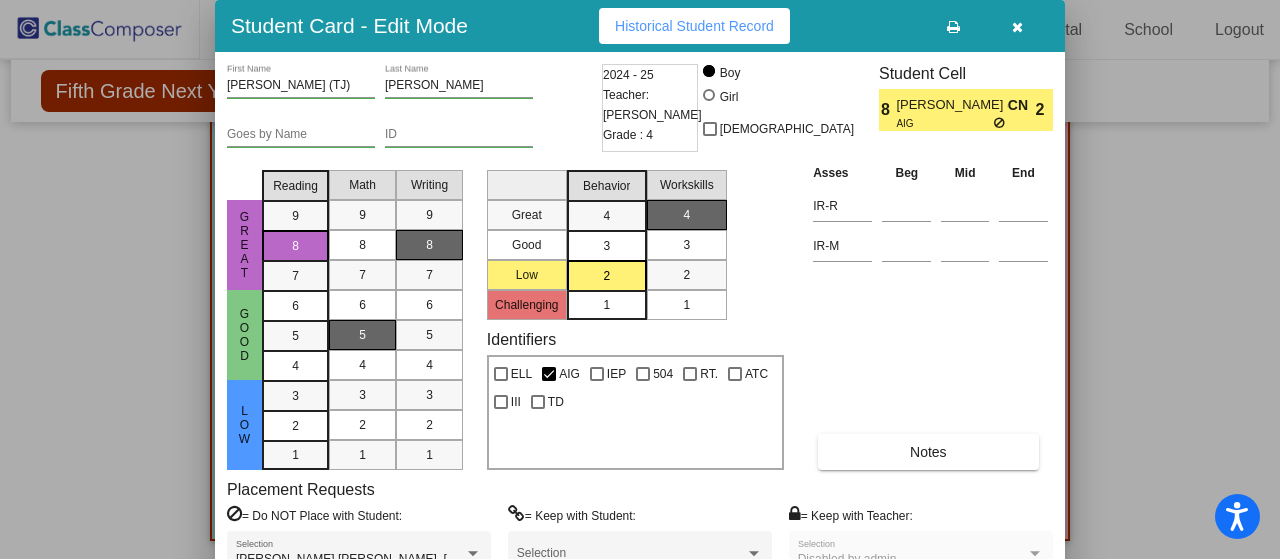 click at bounding box center [1017, 27] 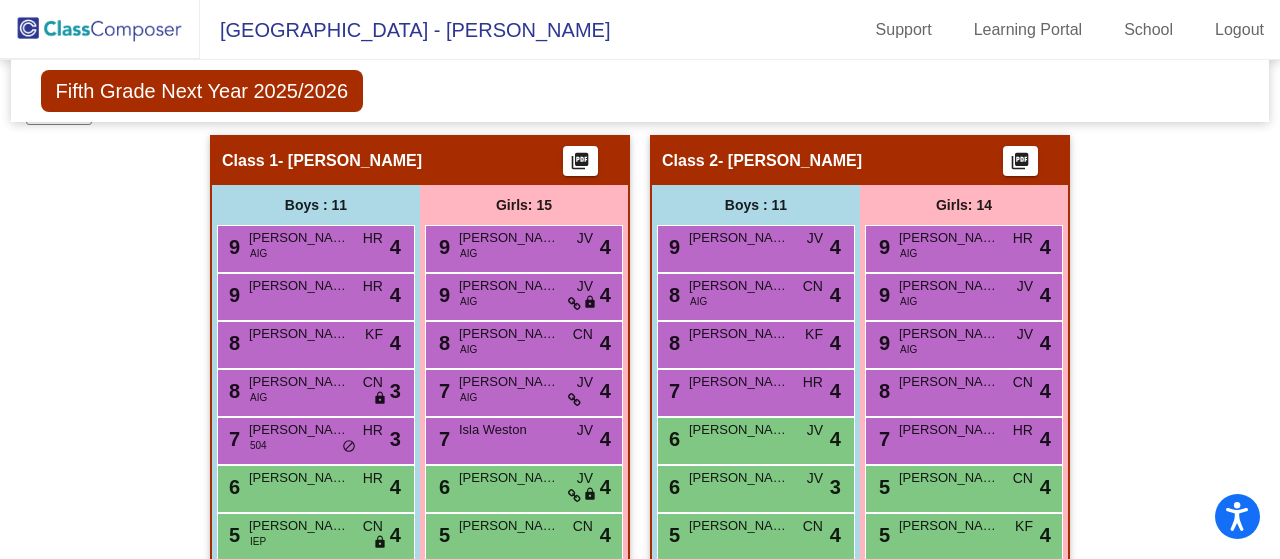 scroll, scrollTop: 350, scrollLeft: 0, axis: vertical 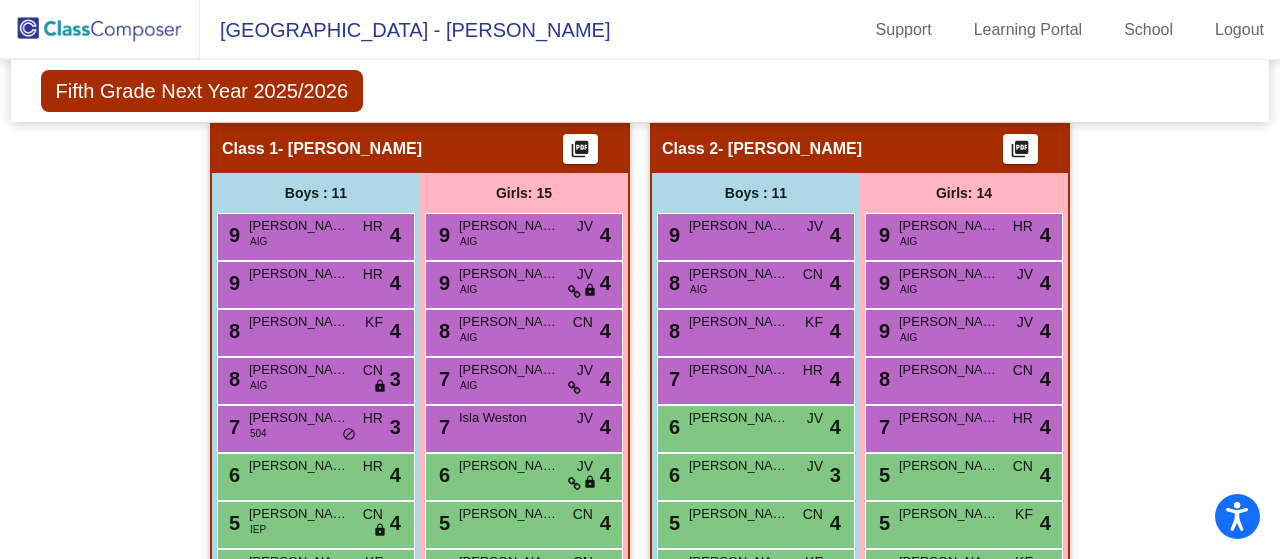 click on "picture_as_pdf" 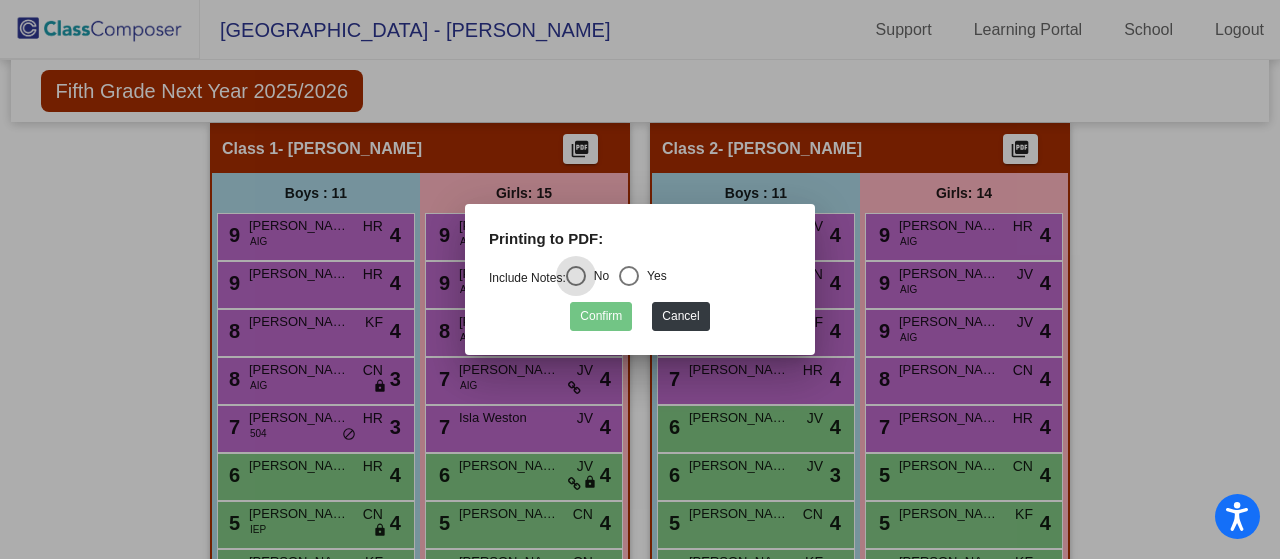 click at bounding box center (629, 276) 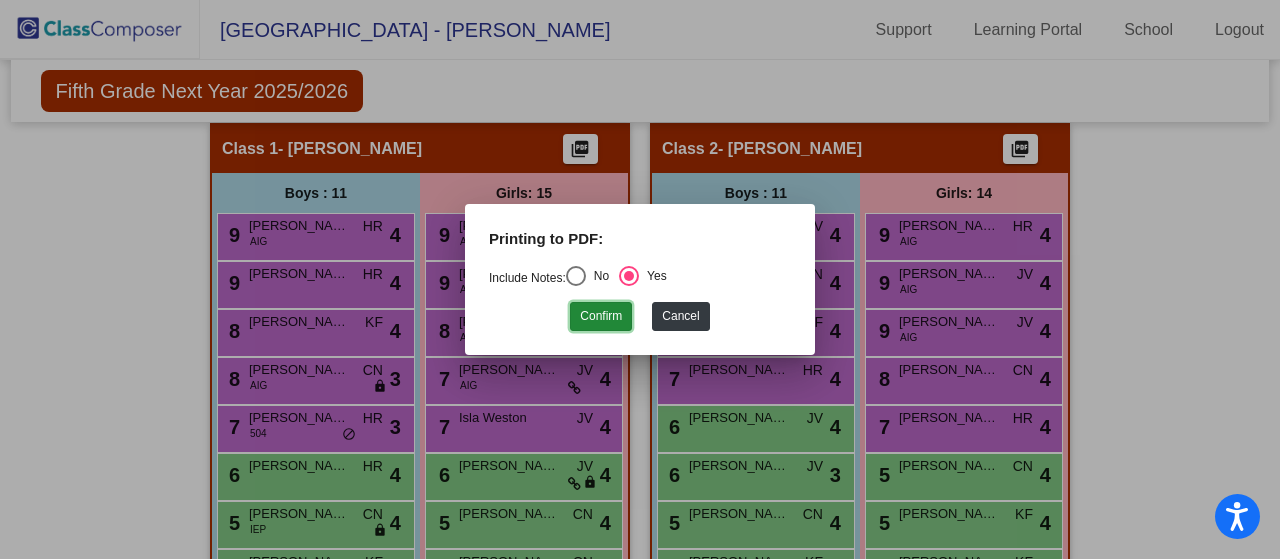 click on "Confirm" at bounding box center (601, 316) 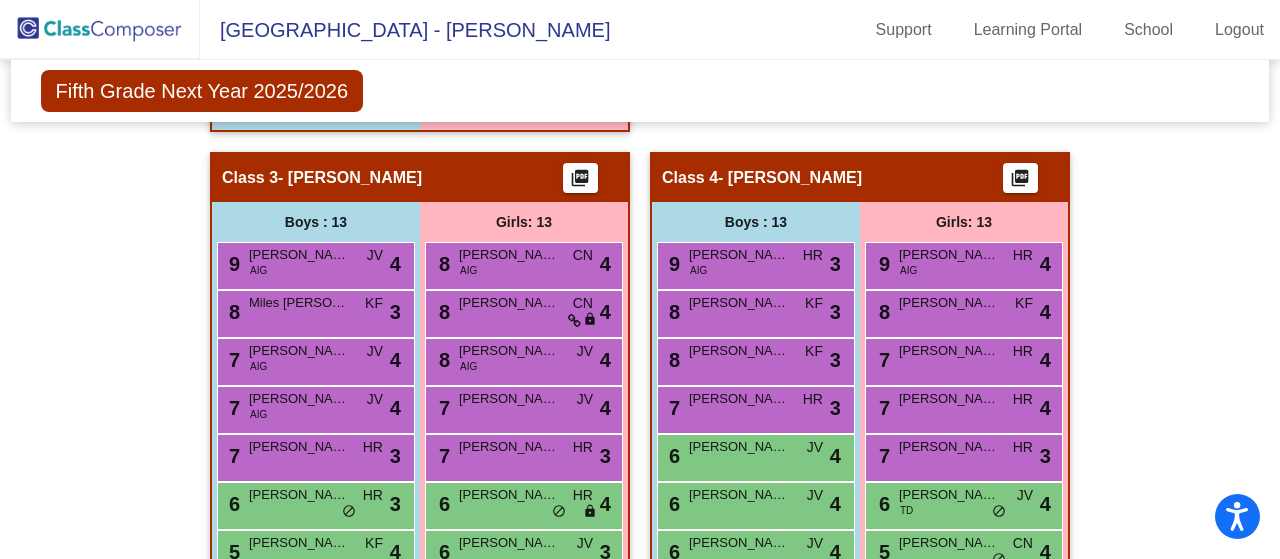 scroll, scrollTop: 1164, scrollLeft: 0, axis: vertical 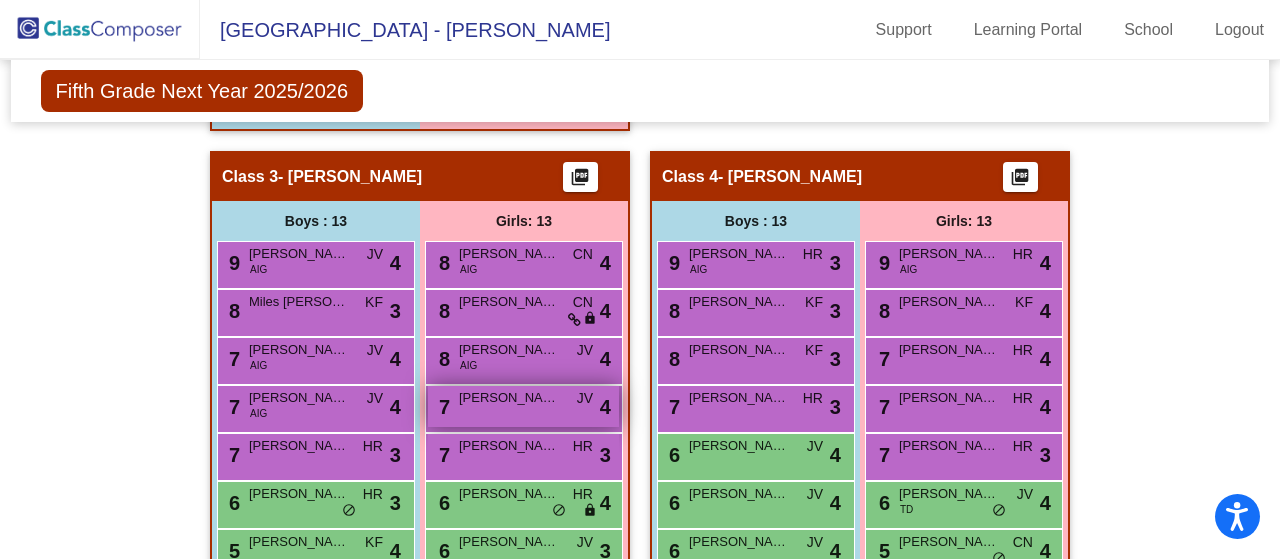 click on "7 [PERSON_NAME] JV lock do_not_disturb_alt 4" at bounding box center [523, 406] 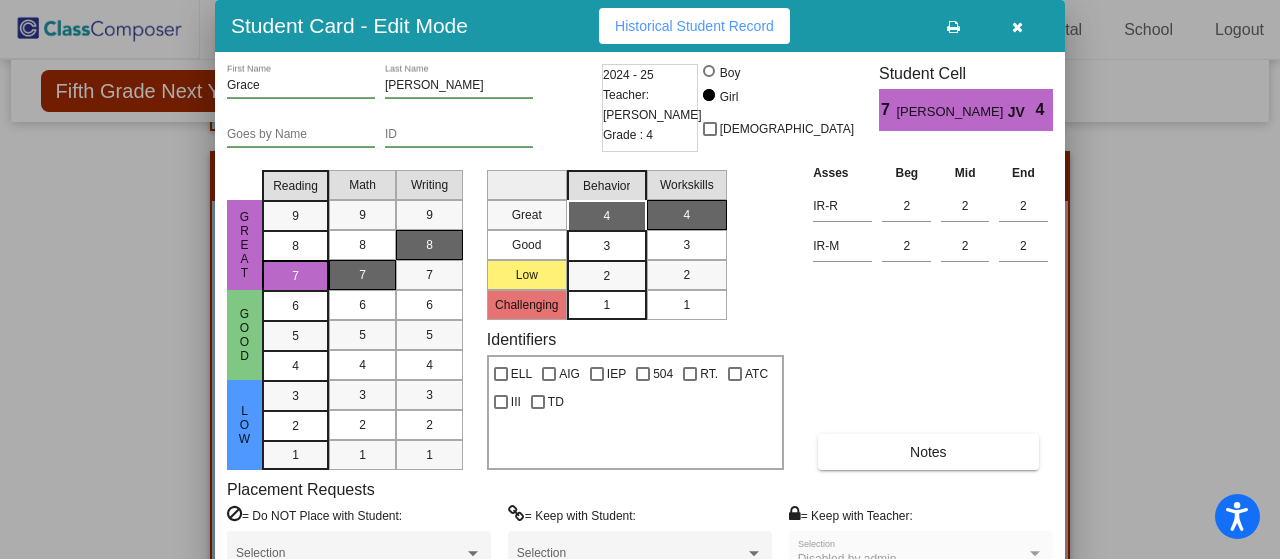 click at bounding box center (1017, 27) 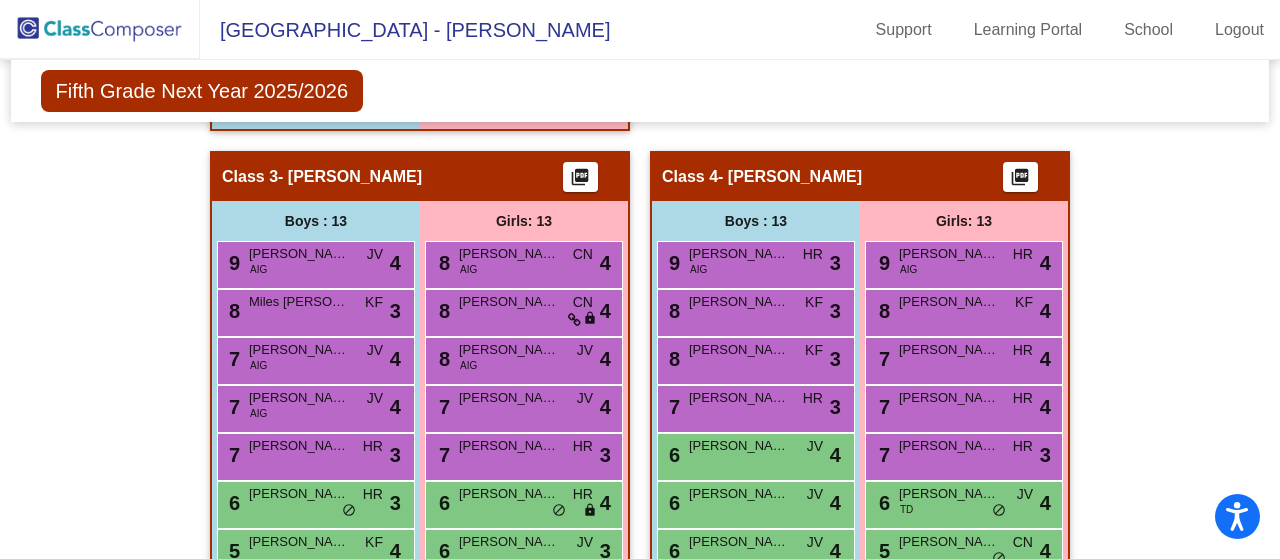click on "picture_as_pdf" 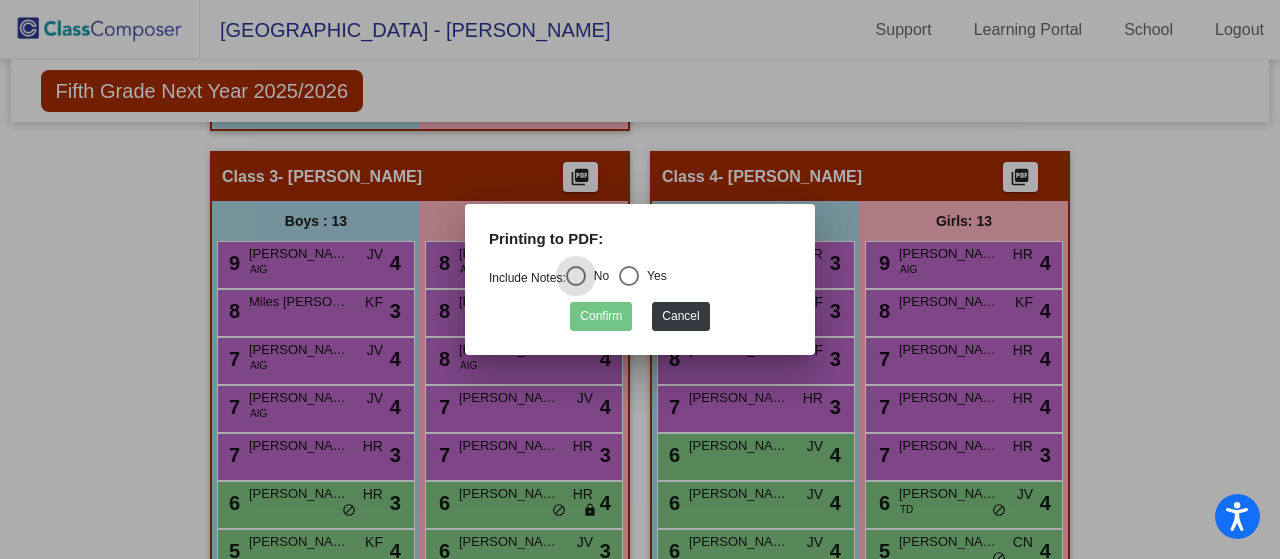 click on "Yes" at bounding box center (643, 279) 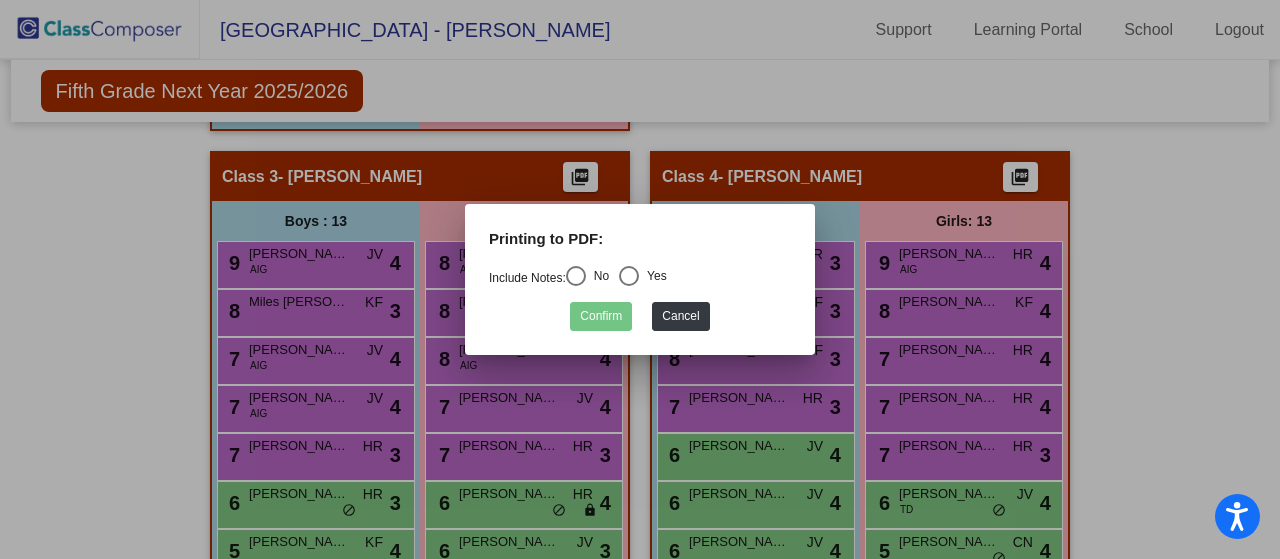 click at bounding box center [629, 276] 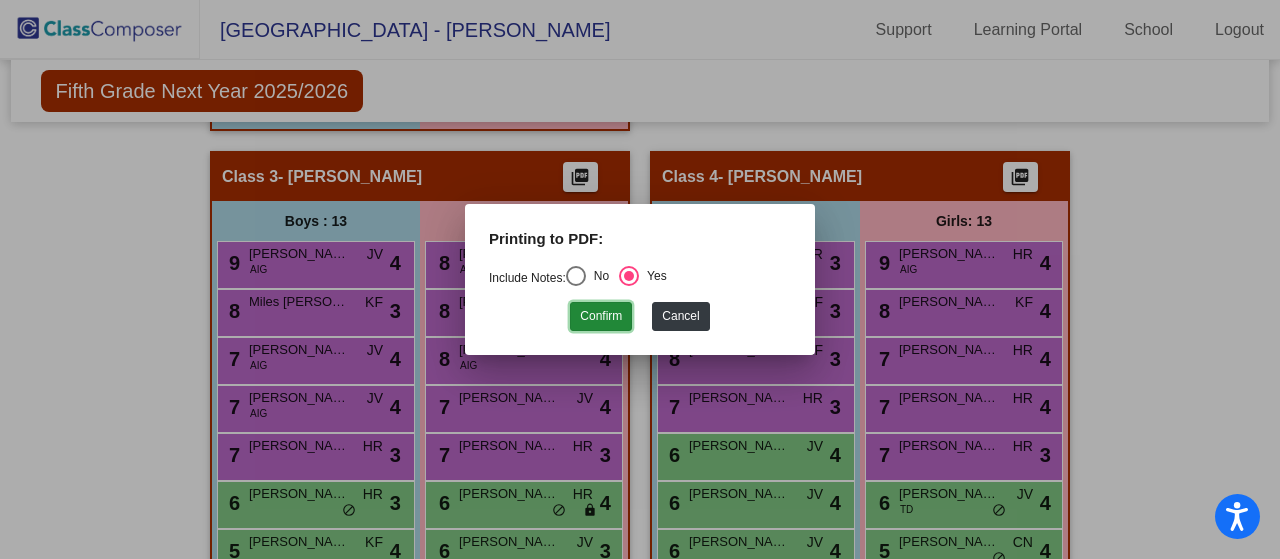 click on "Confirm" at bounding box center [601, 316] 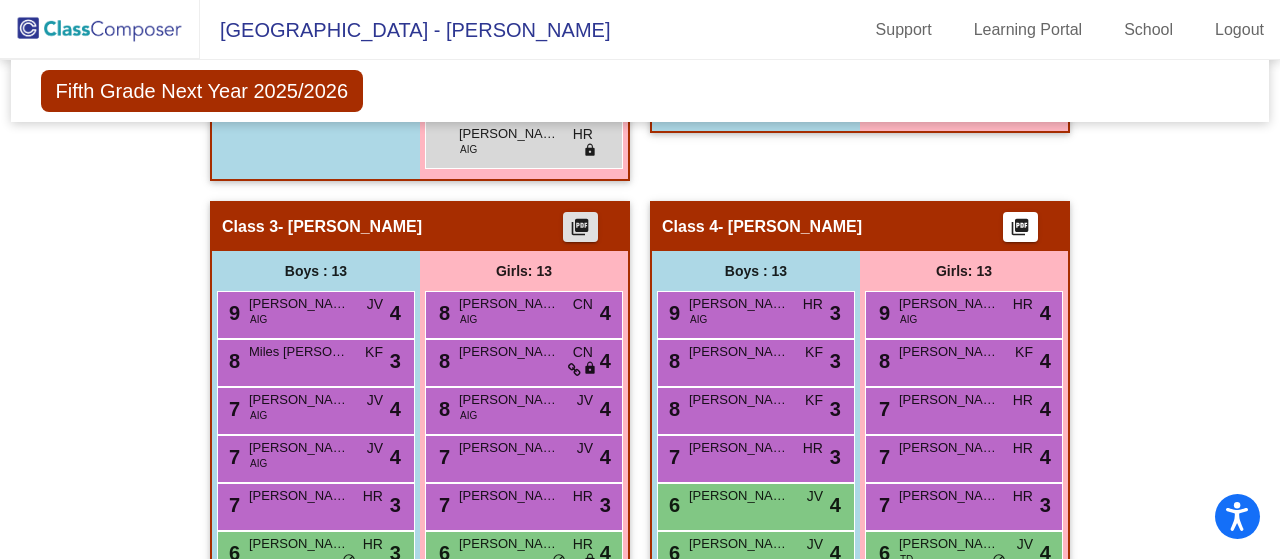 scroll, scrollTop: 1116, scrollLeft: 0, axis: vertical 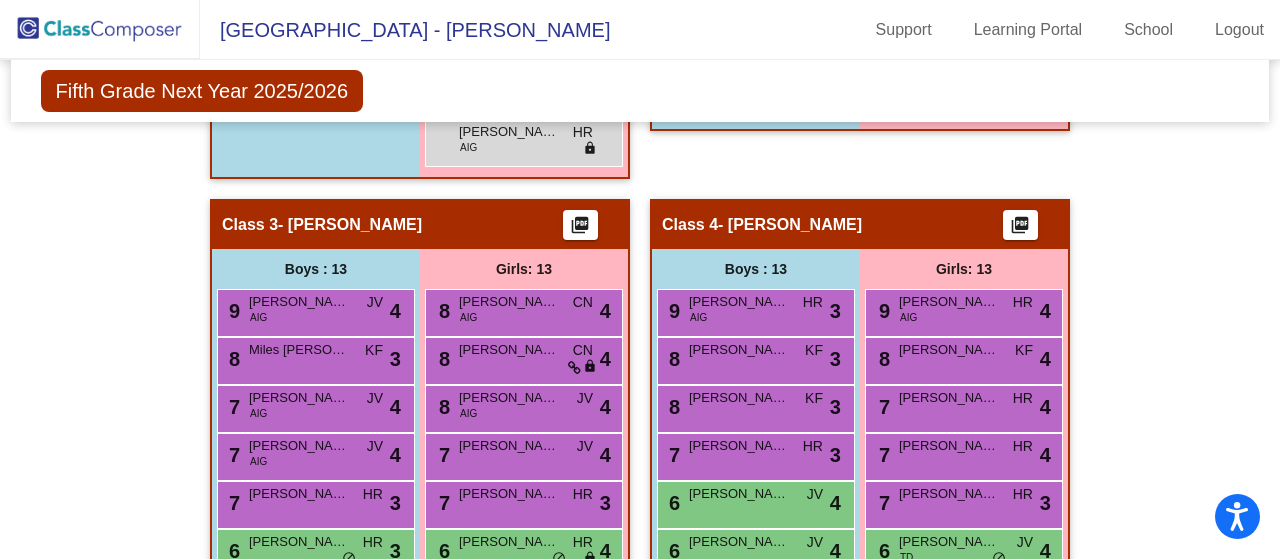 drag, startPoint x: 1012, startPoint y: 209, endPoint x: 1020, endPoint y: 225, distance: 17.888544 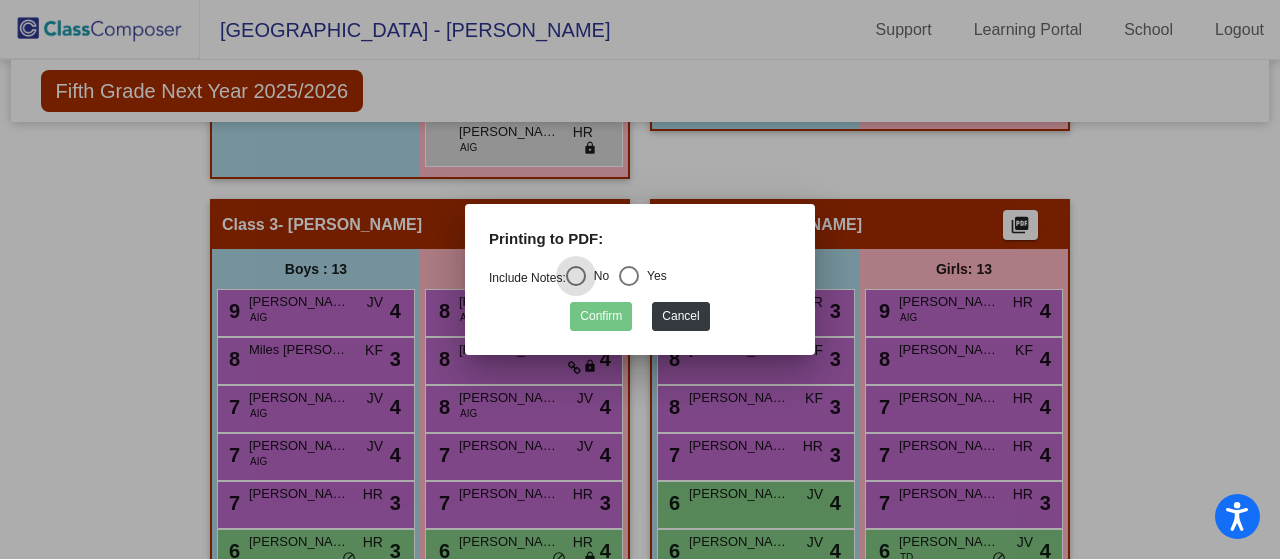 click at bounding box center [629, 276] 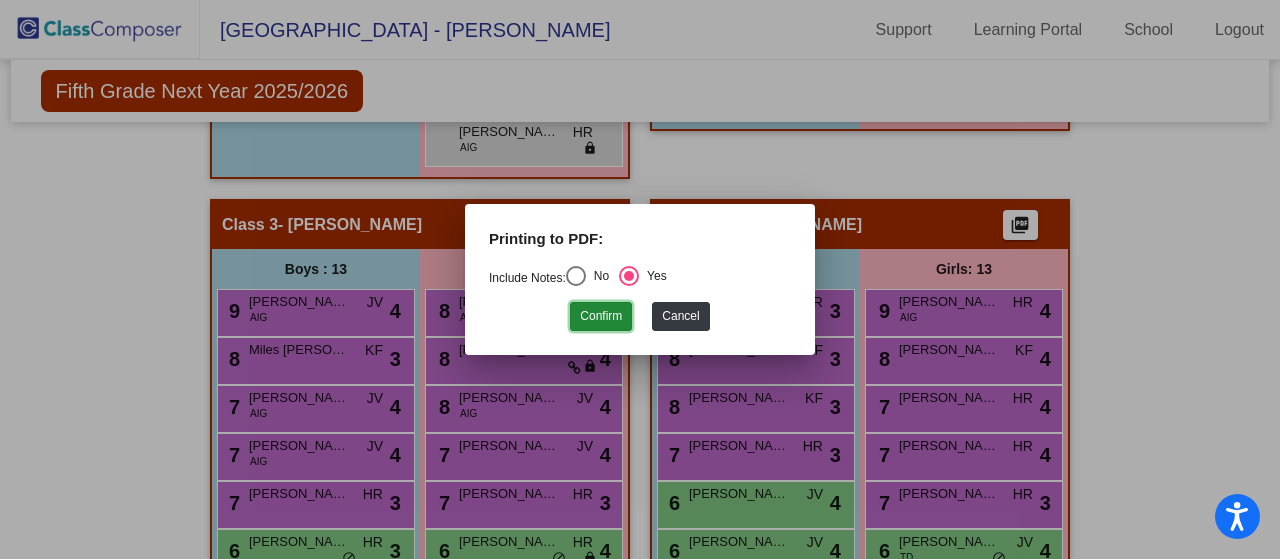 click on "Confirm" at bounding box center [601, 316] 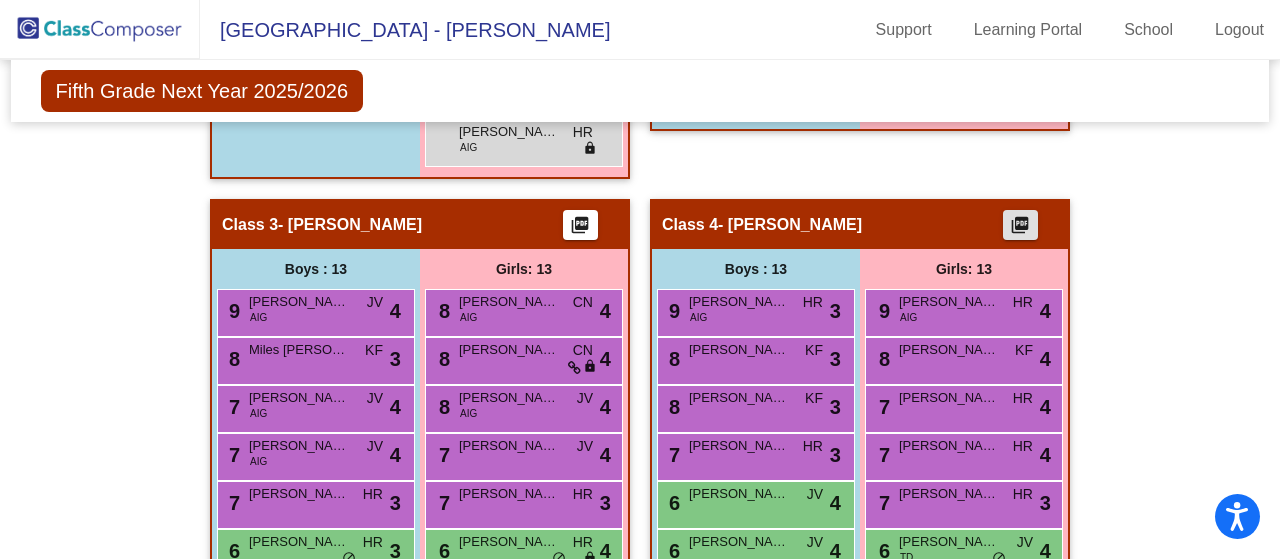 click on "Hallway   - Hallway Class  picture_as_pdf  Add Student  First Name Last Name Student Id  (Recommended)   Boy   Girl   [DEMOGRAPHIC_DATA] Add Close  Boys : 0    No Students   Girls: 0   No Students   Class 1   - [PERSON_NAME]  picture_as_pdf  Add Student  First Name Last Name Student Id  (Recommended)   Boy   Girl   [DEMOGRAPHIC_DATA] Add Close  Boys : 11  9 [PERSON_NAME] AIG HR lock do_not_disturb_alt 4 9 [PERSON_NAME] HR lock do_not_disturb_alt 4 8 [PERSON_NAME] KF lock do_not_disturb_alt 4 8 [PERSON_NAME] AIG CN lock do_not_disturb_alt 3 7 Luke ([GEOGRAPHIC_DATA]) [PERSON_NAME] 504 HR lock do_not_disturb_alt 3 6 [PERSON_NAME] HR lock do_not_disturb_alt 4 5 [PERSON_NAME] IEP CN lock do_not_disturb_alt 4 5 [PERSON_NAME] KF lock do_not_disturb_alt 4 2 [PERSON_NAME] IEP CN lock do_not_disturb_alt 4 5 [PERSON_NAME] (Bill) [PERSON_NAME] IEP KF lock do_not_disturb_alt 2 2 [PERSON_NAME] IEP CN lock do_not_disturb_alt 2 Girls: 15 9 [PERSON_NAME] AIG JV lock do_not_disturb_alt 4 9 [PERSON_NAME] AIG JV lock do_not_disturb_alt 4 8 [PERSON_NAME] AIG CN 4" 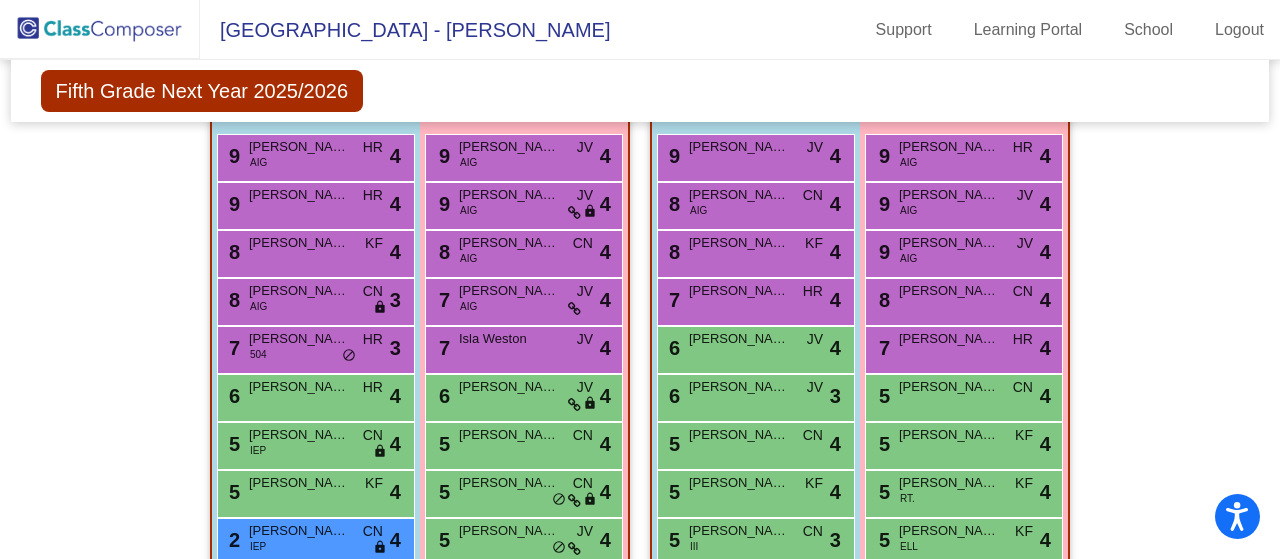 scroll, scrollTop: 0, scrollLeft: 0, axis: both 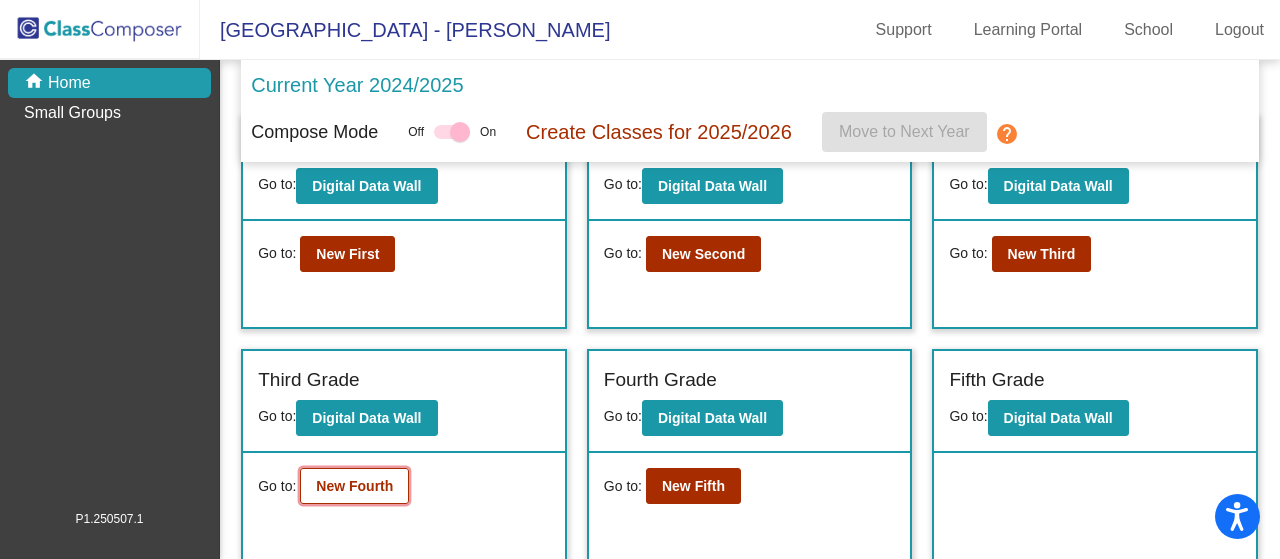 click on "New Fourth" 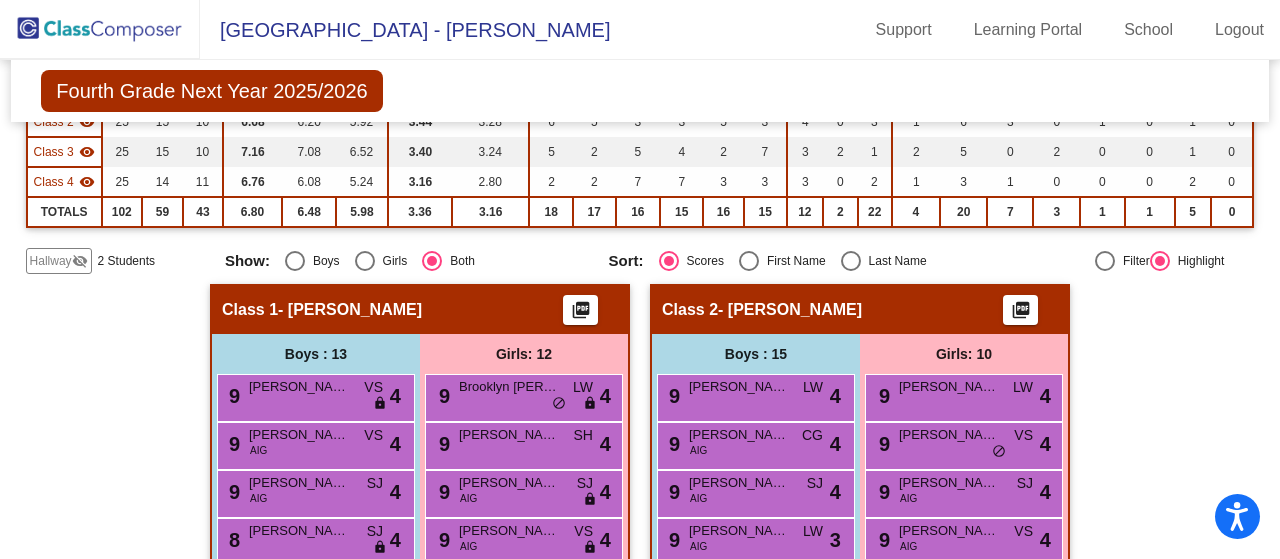 scroll, scrollTop: 193, scrollLeft: 0, axis: vertical 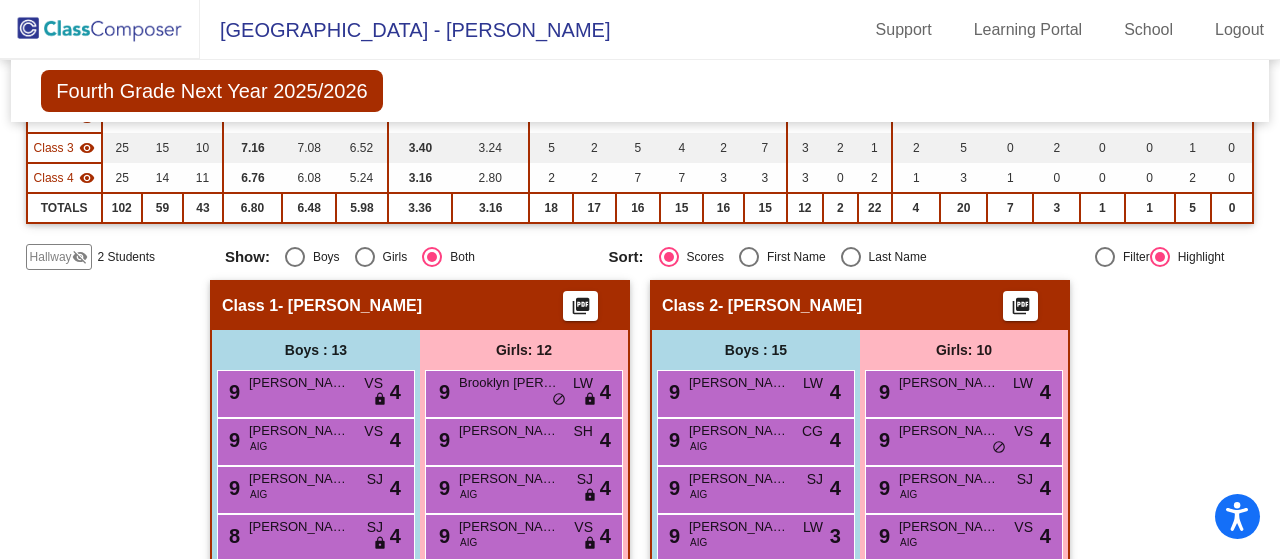 click on "picture_as_pdf" 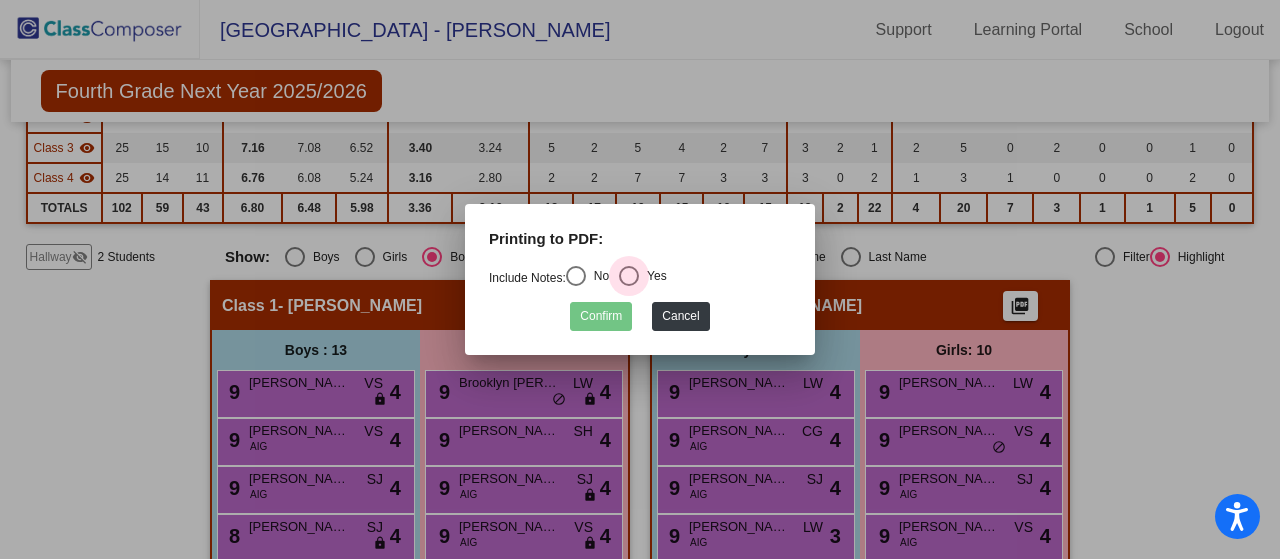 click on "Yes" at bounding box center (653, 276) 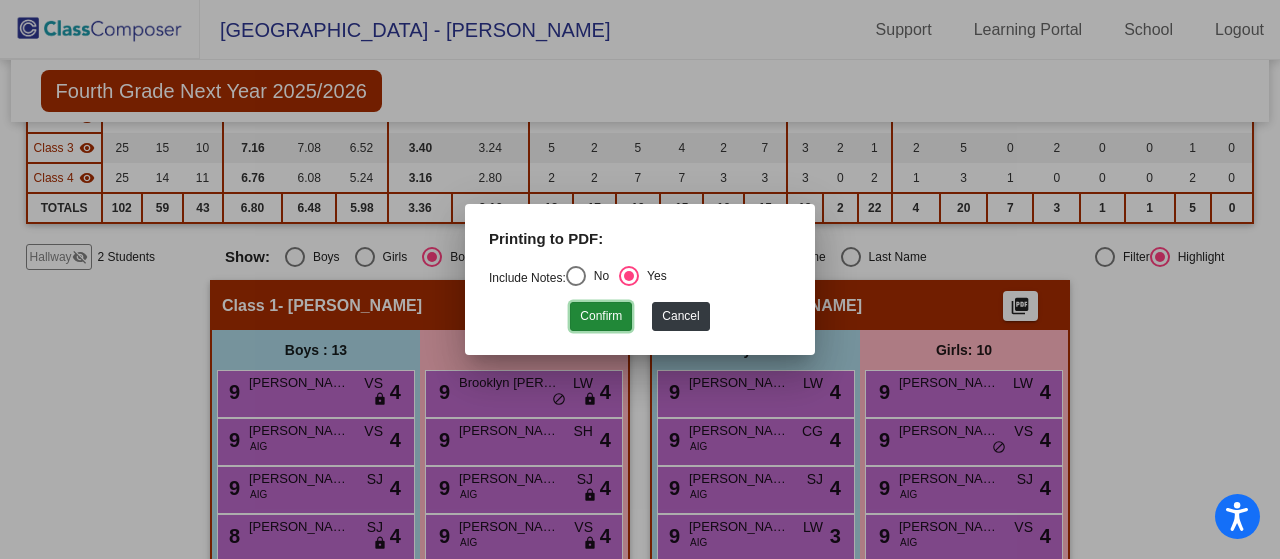 click on "Confirm" at bounding box center (601, 316) 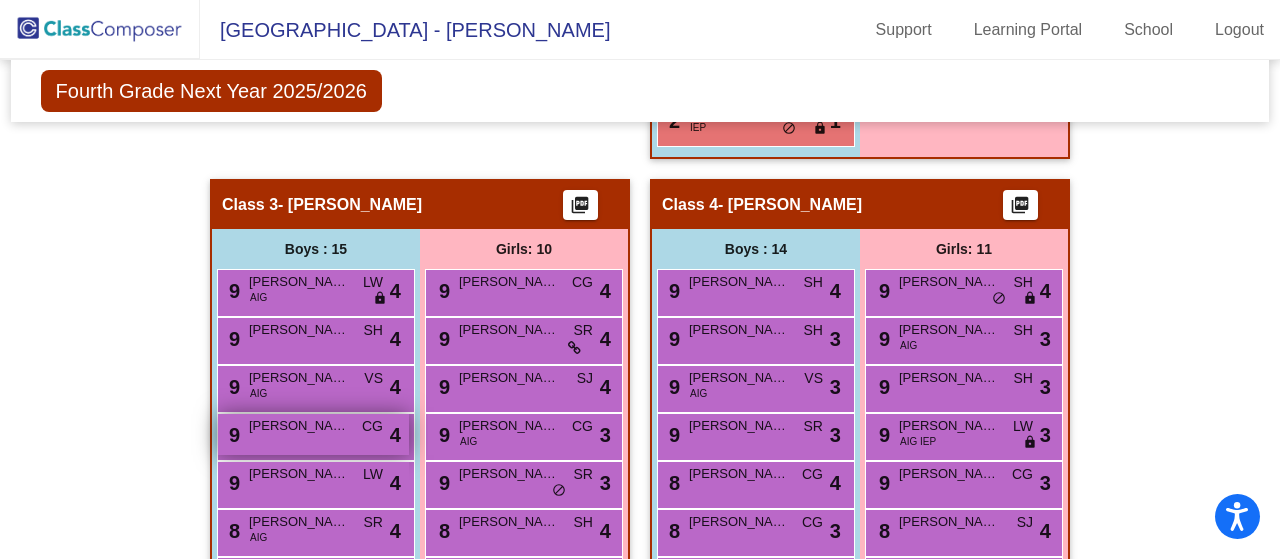 scroll, scrollTop: 1137, scrollLeft: 0, axis: vertical 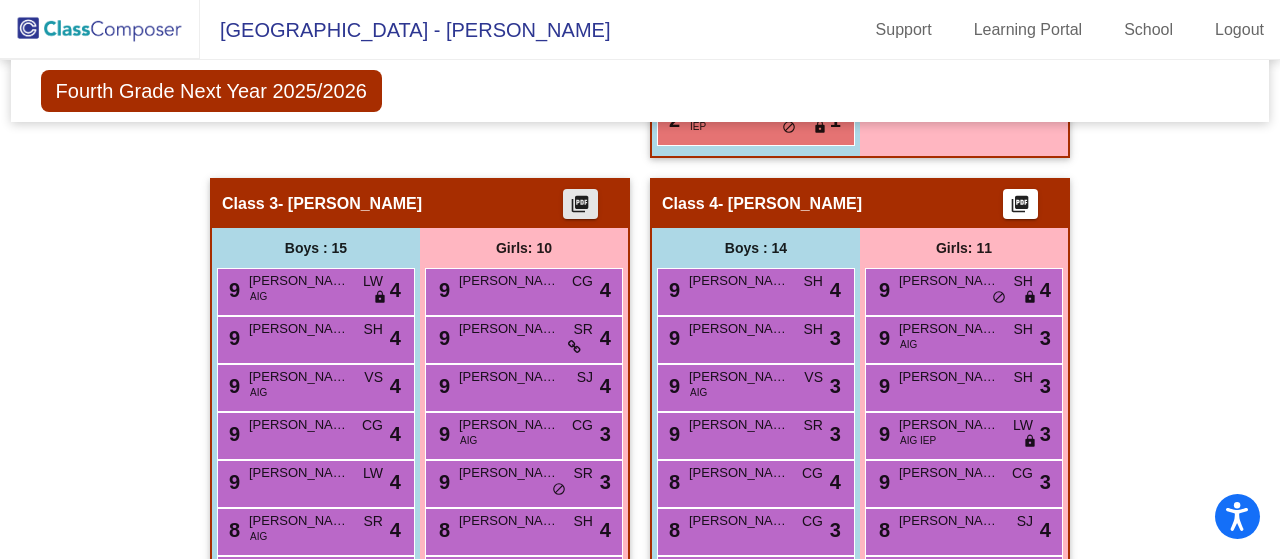 click on "picture_as_pdf" 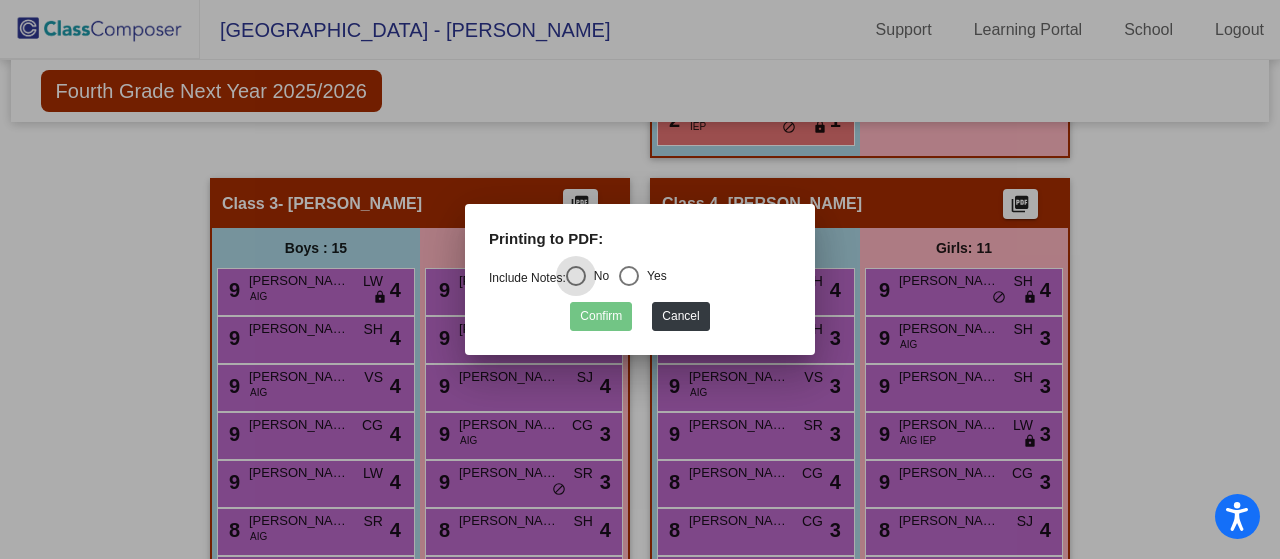 click on "Yes" at bounding box center [653, 276] 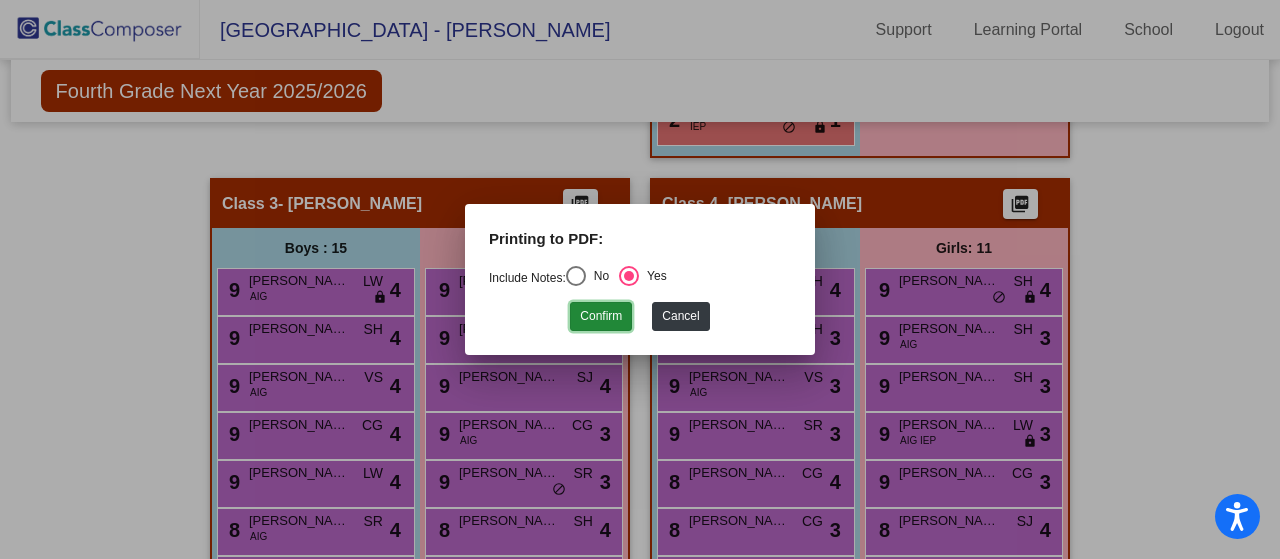 click on "Confirm" at bounding box center [601, 316] 